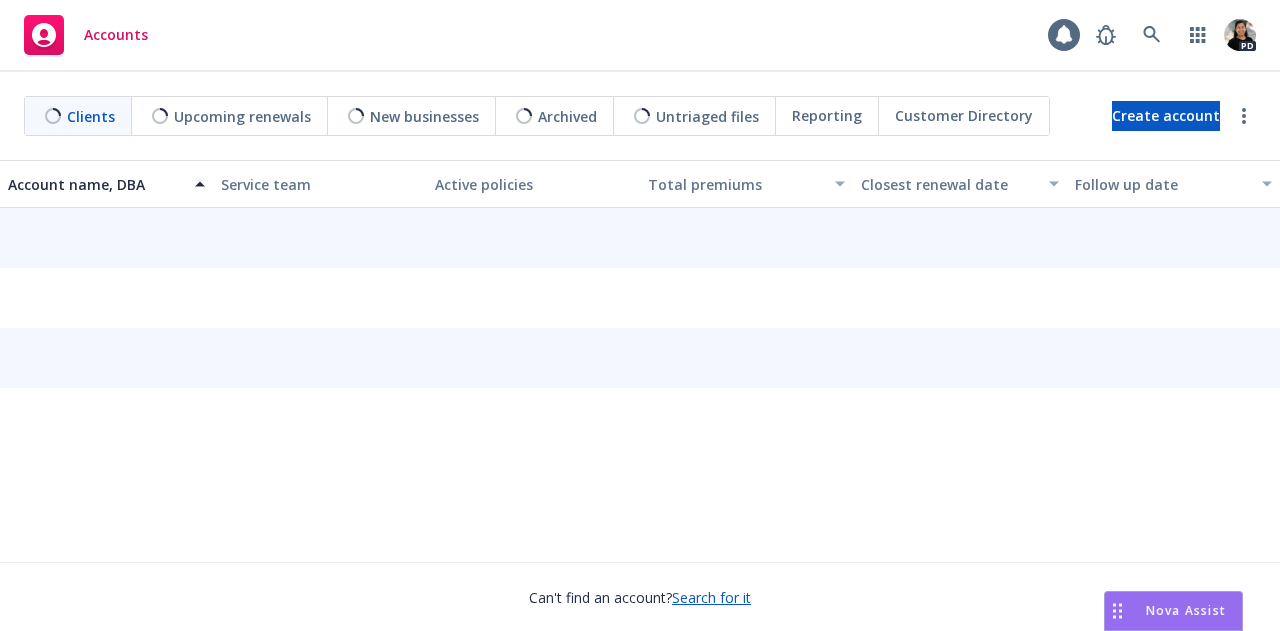 scroll, scrollTop: 0, scrollLeft: 0, axis: both 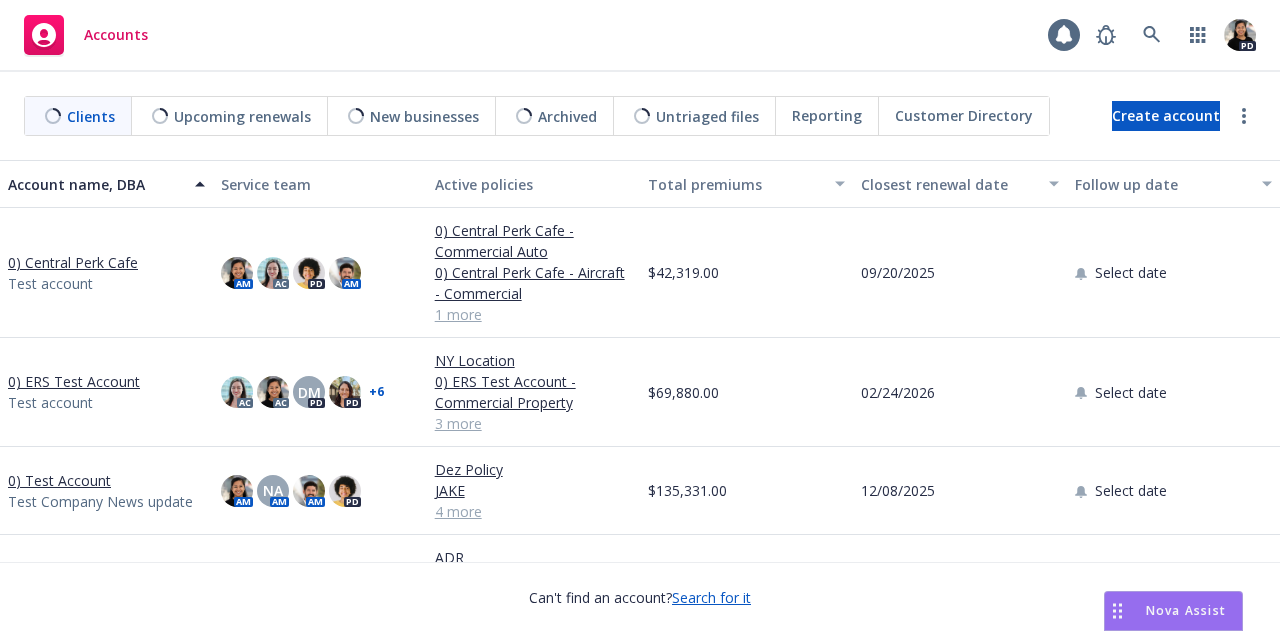 click on "Nova Assist" at bounding box center [1186, 610] 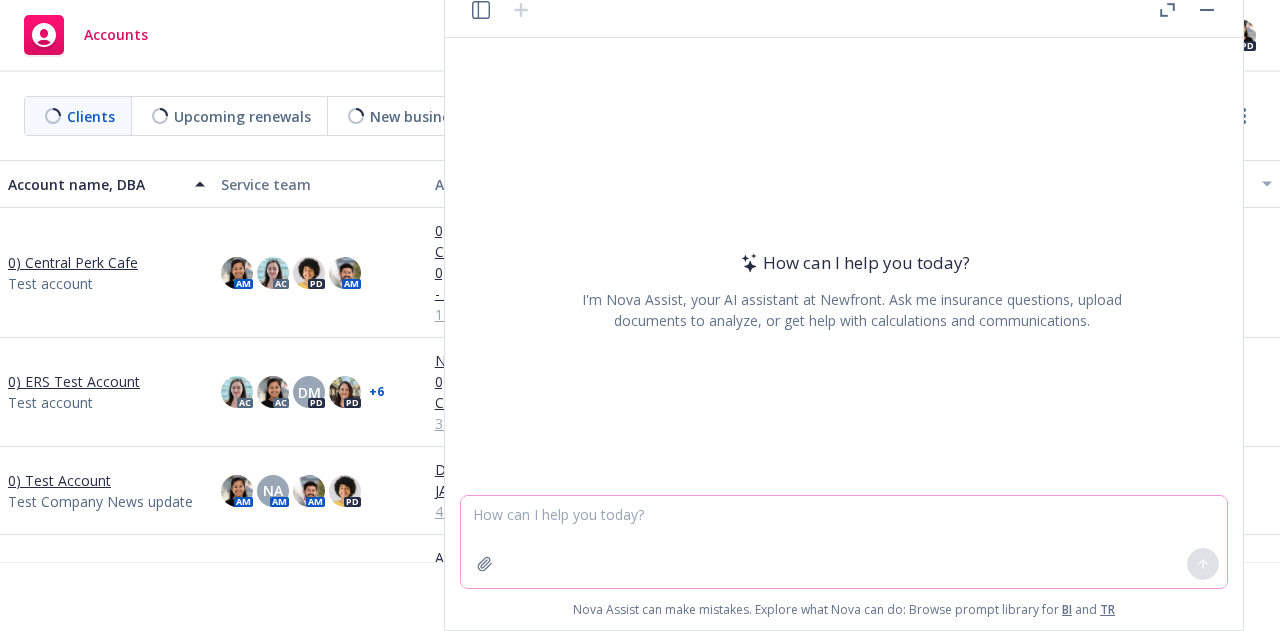 click at bounding box center [844, 542] 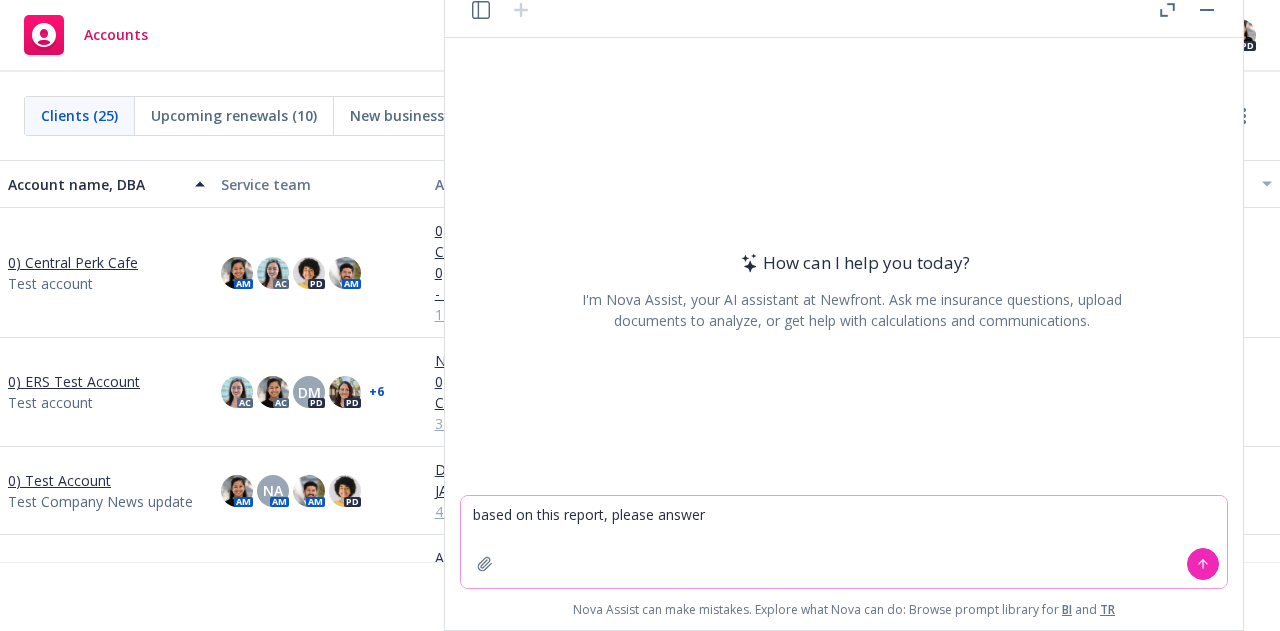 click on "based on this report, please answer" at bounding box center (844, 542) 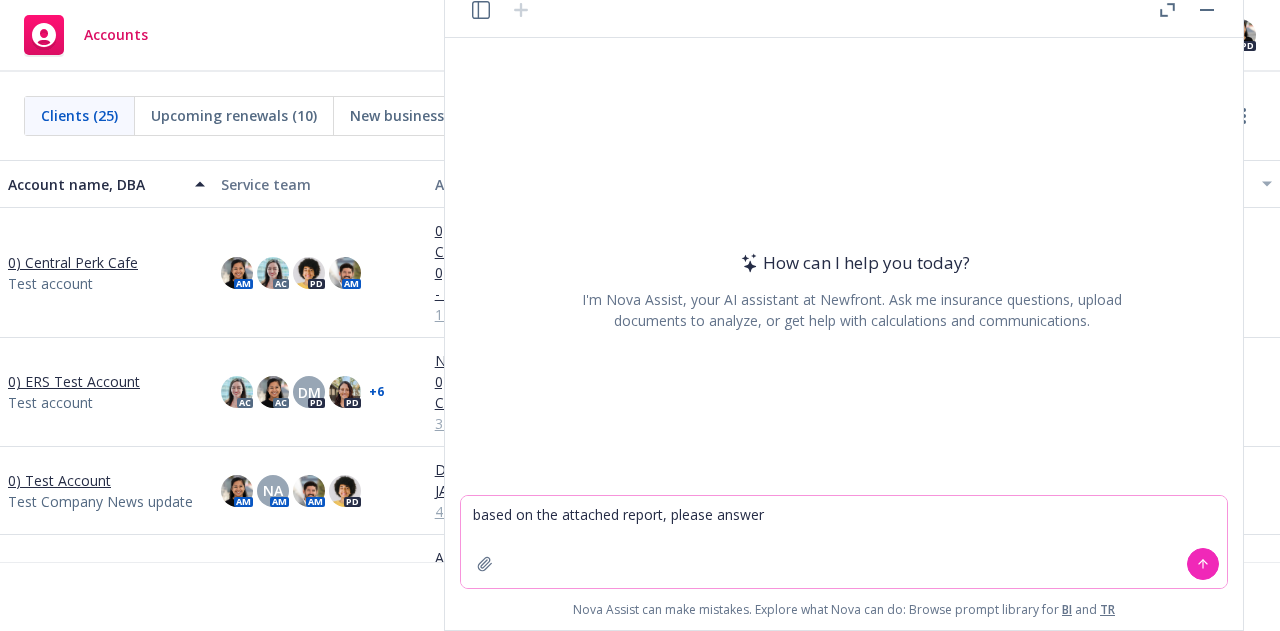 click on "based on the attached report, please answer" at bounding box center (844, 542) 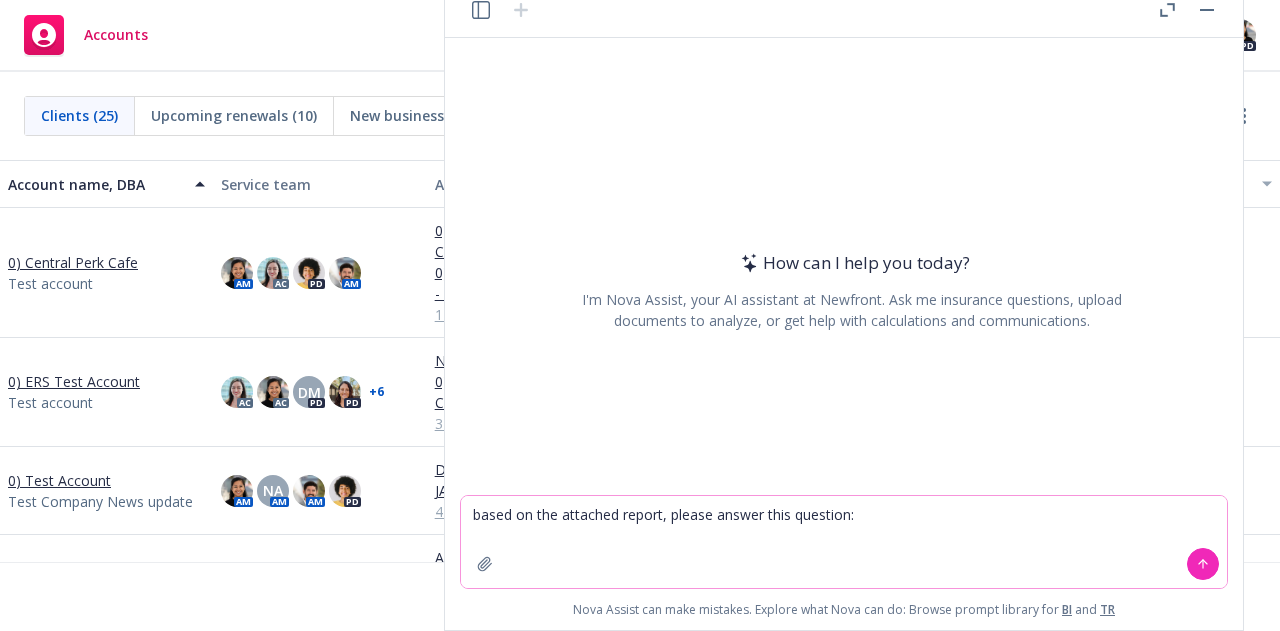 paste on "How many existing clients are live with more than 1 product?
1. Navigator + Web + Mobile + Benji in Slack
2. Navigator + Web + Mobile
3. Navigator + Mobile + Benji
4. Navigator + Web
5. Navigator + Benji in Slack
6. Navigator + Mobile
7. Web + Mobile + Benji in Slack
8. Web + Mobile
9. Web + Benji in Slack
10. Mobile + Benji in Slack" 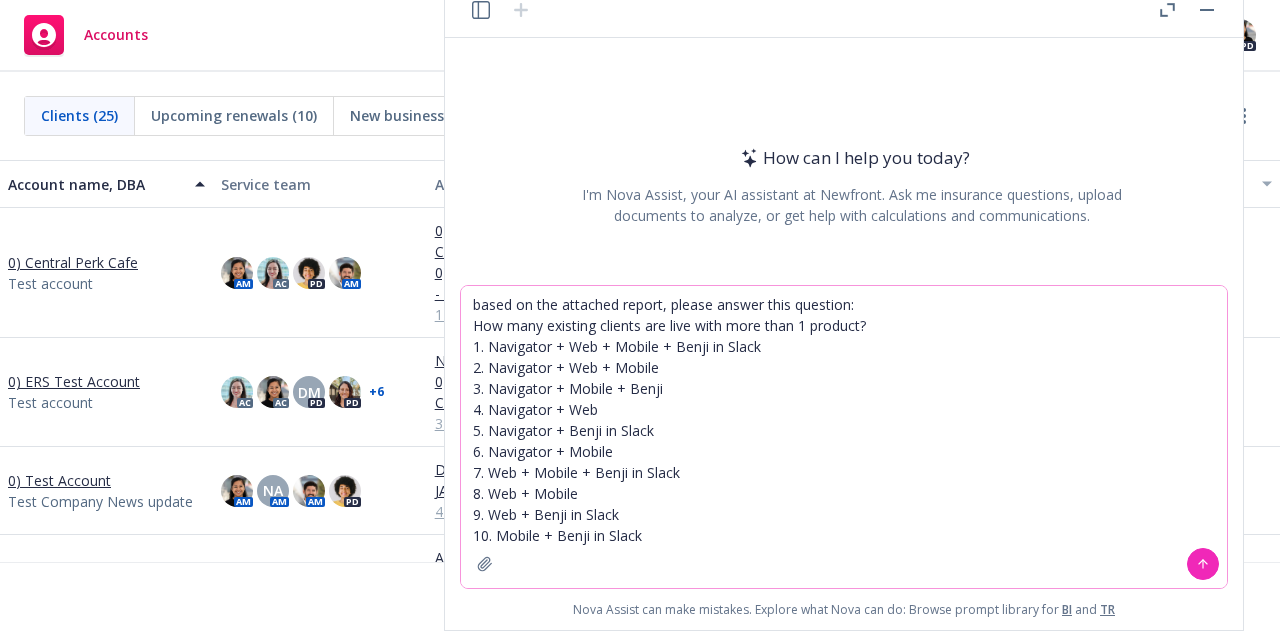 type on "based on the attached report, please answer this question:
How many existing clients are live with more than 1 product?
1. Navigator + Web + Mobile + Benji in Slack
2. Navigator + Web + Mobile
3. Navigator + Mobile + Benji
4. Navigator + Web
5. Navigator + Benji in Slack
6. Navigator + Mobile
7. Web + Mobile + Benji in Slack
8. Web + Mobile
9. Web + Benji in Slack
10. Mobile + Benji in Slack" 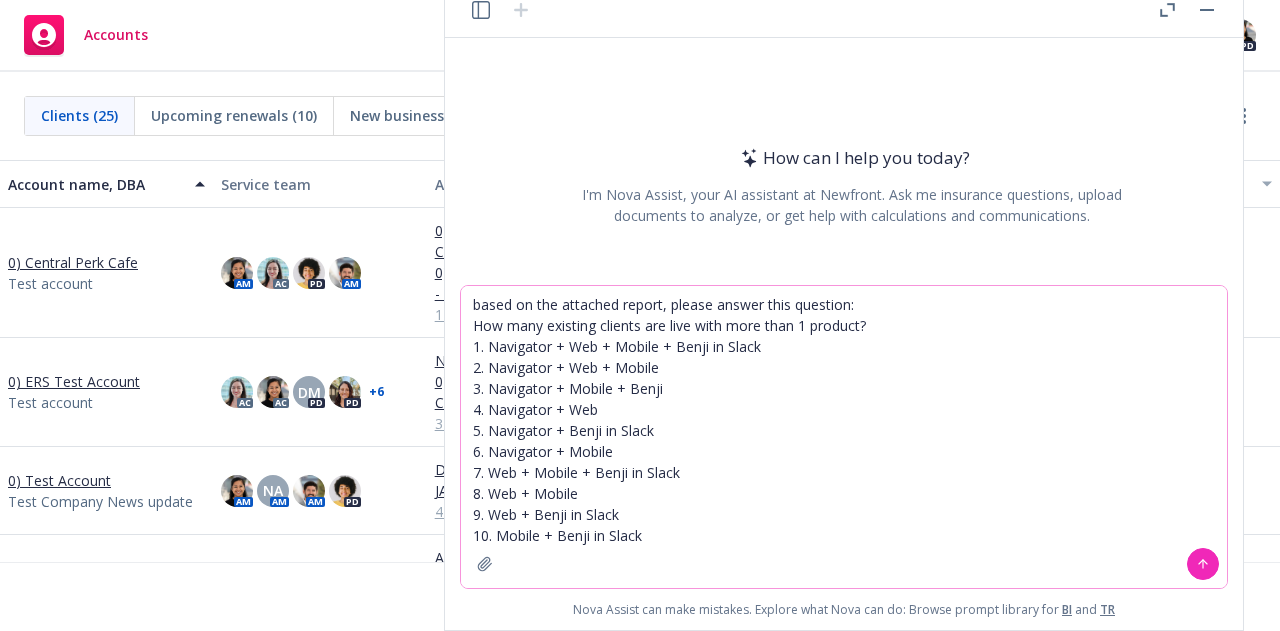 click 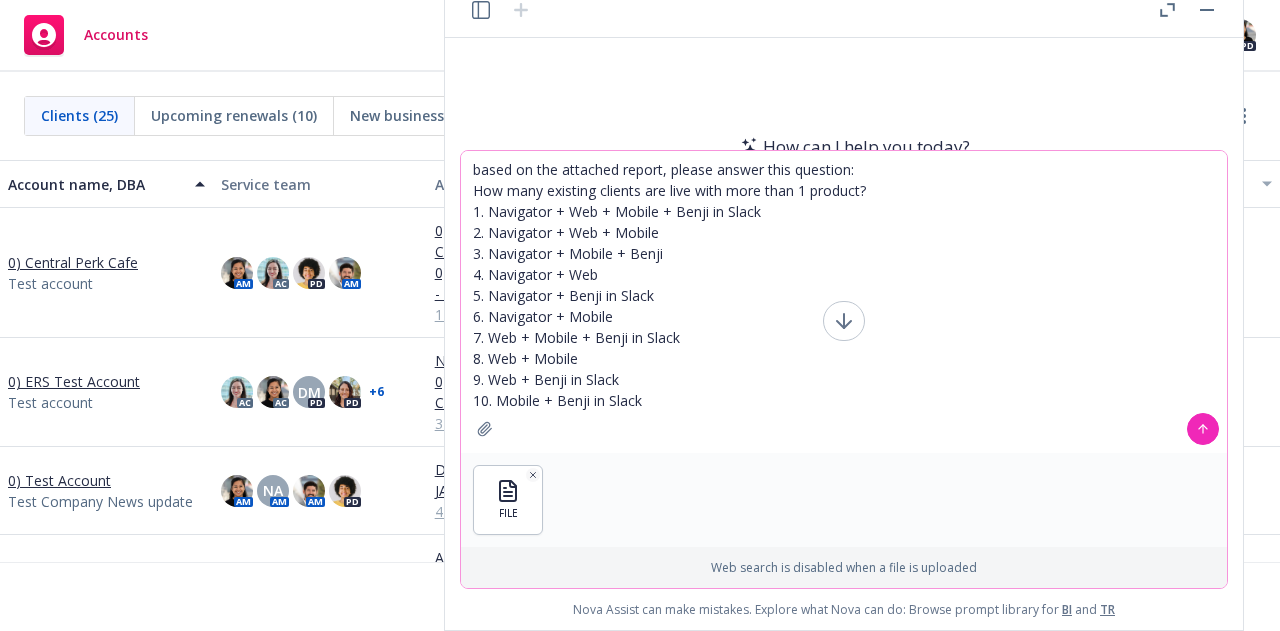 click 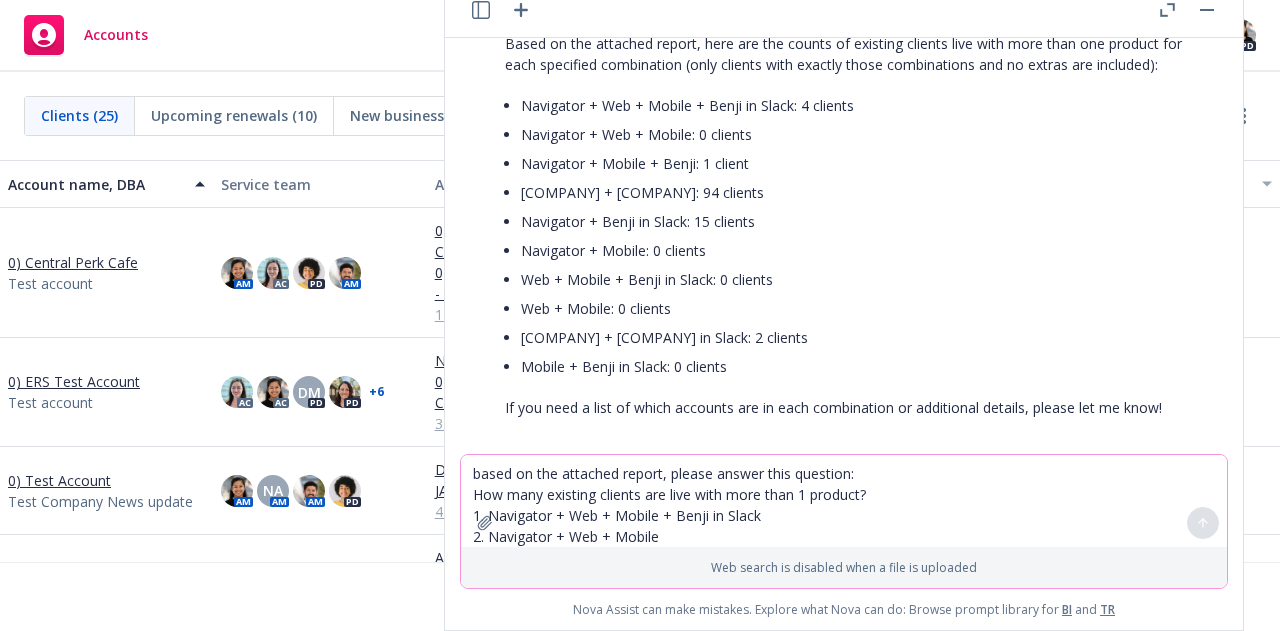 scroll, scrollTop: 484, scrollLeft: 0, axis: vertical 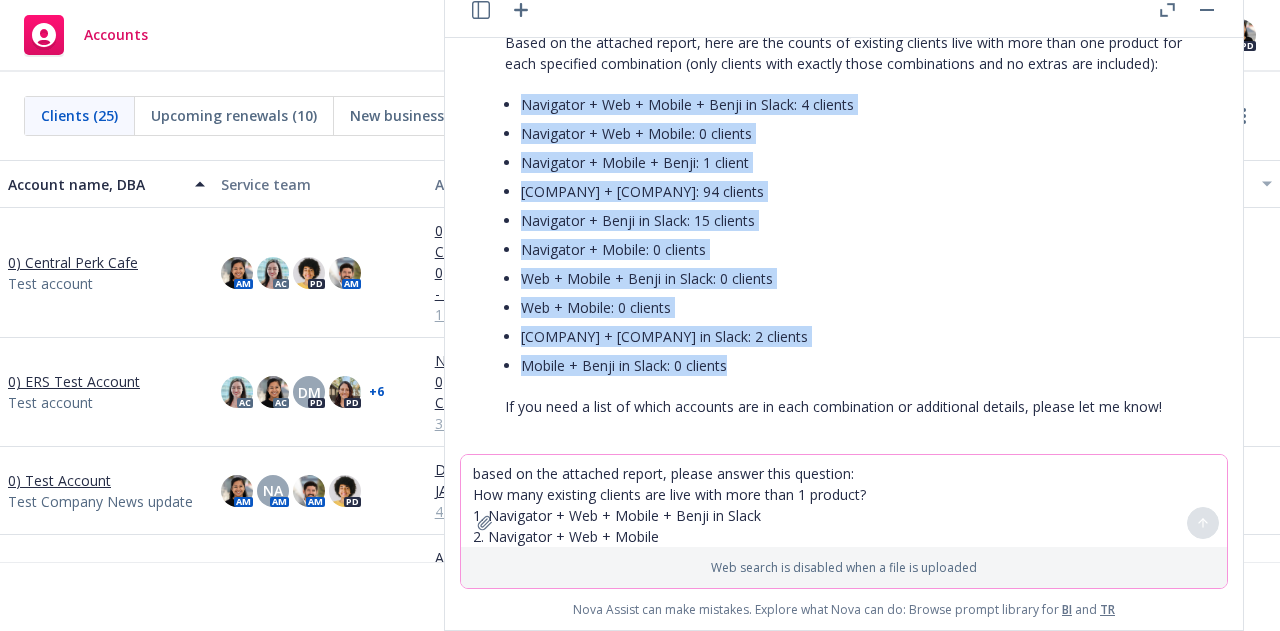 drag, startPoint x: 724, startPoint y: 341, endPoint x: 516, endPoint y: 111, distance: 310.1032 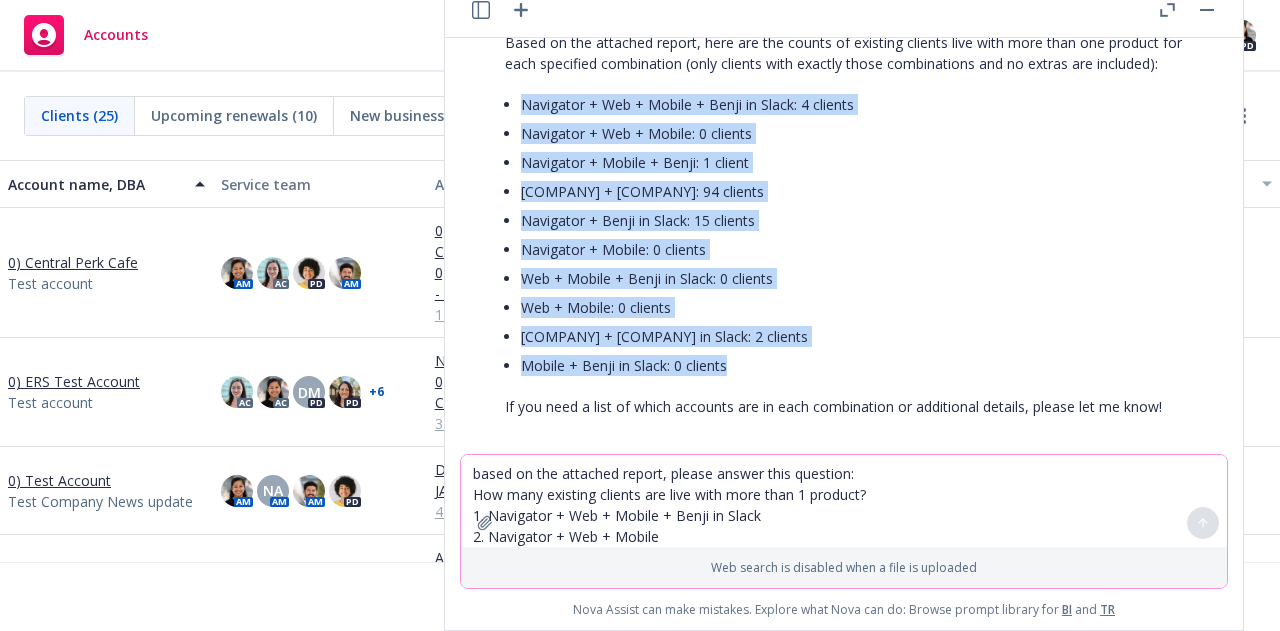 click on "Based on the attached report, here are the counts of existing clients live with more than one product for each specified combination (only clients with exactly those combinations and no extras are included):
Navigator + Web + Mobile + Benji in Slack: 4 clients
Navigator + Web + Mobile: 0 clients
Navigator + Mobile + Benji: 1 client
Navigator + Web: 94 clients
Navigator + Benji in Slack: 15 clients
Navigator + Mobile: 0 clients
Web + Mobile + Benji in Slack: 0 clients
Web + Mobile: 0 clients
Web + Benji in Slack: 2 clients
Mobile + Benji in Slack: 0 clients
If you need a list of which accounts are in each combination or additional details, please let me know!" at bounding box center (852, 224) 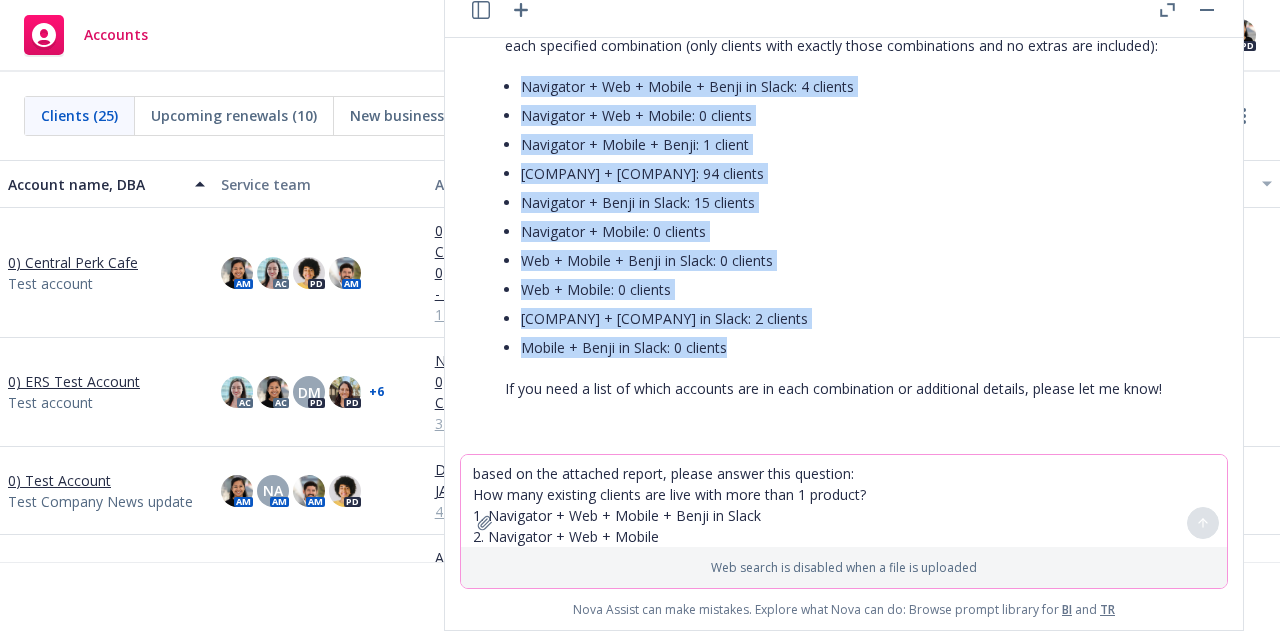 scroll, scrollTop: 501, scrollLeft: 0, axis: vertical 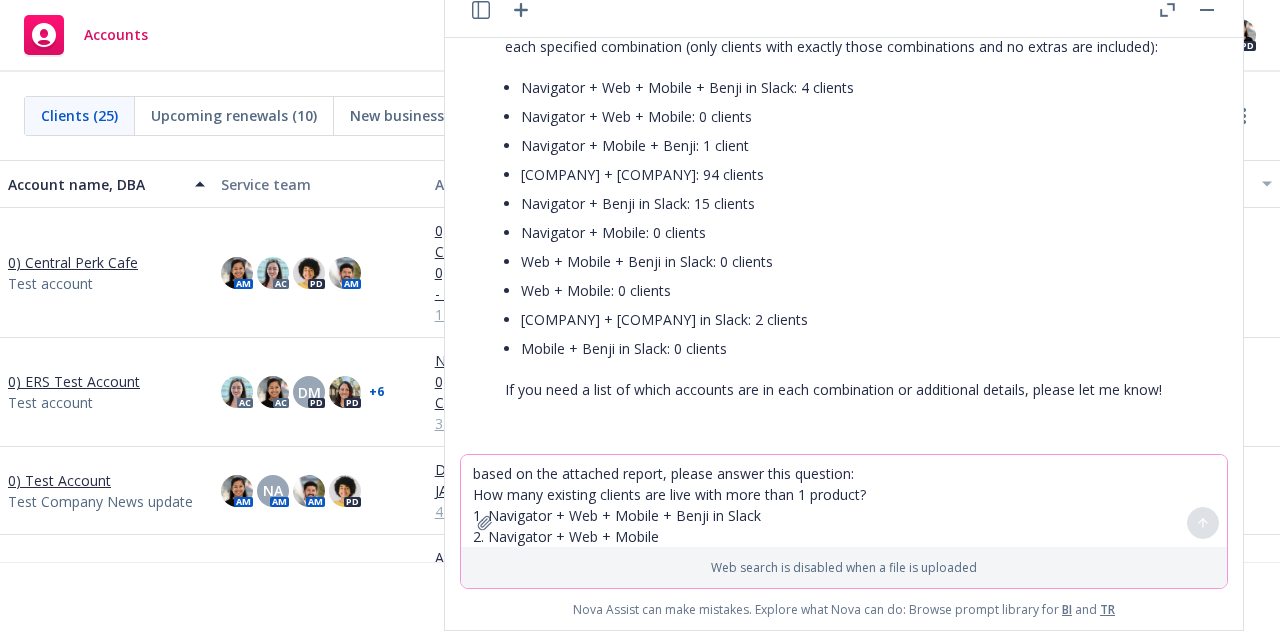 click on "based on the attached report, please answer this question:
How many existing clients are live with more than 1 product?
1. Navigator + Web + Mobile + Benji in Slack
2. Navigator + Web + Mobile
3. Navigator + Mobile + Benji
4. Navigator + Web
5. Navigator + Benji in Slack
6. Navigator + Mobile
7. Web + Mobile + Benji in Slack
8. Web + Mobile
9. Web + Benji in Slack
10. Mobile + Benji in Slack" at bounding box center [844, 501] 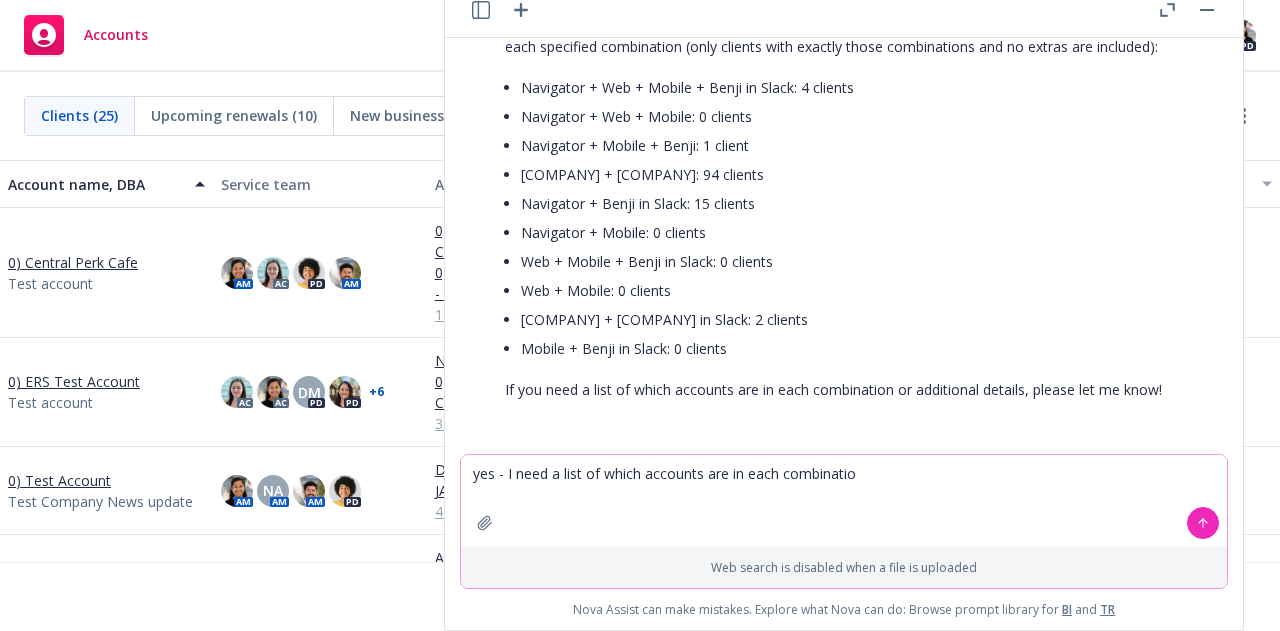 type on "yes - I need a list of which accounts are in each combination" 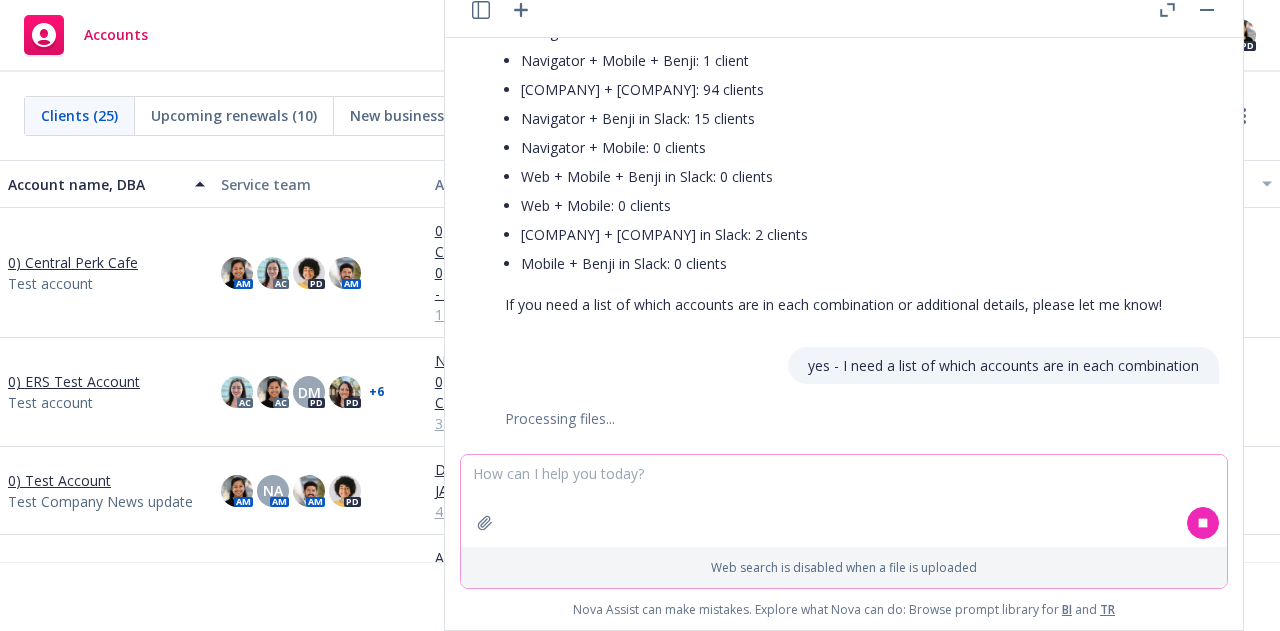 scroll, scrollTop: 640, scrollLeft: 0, axis: vertical 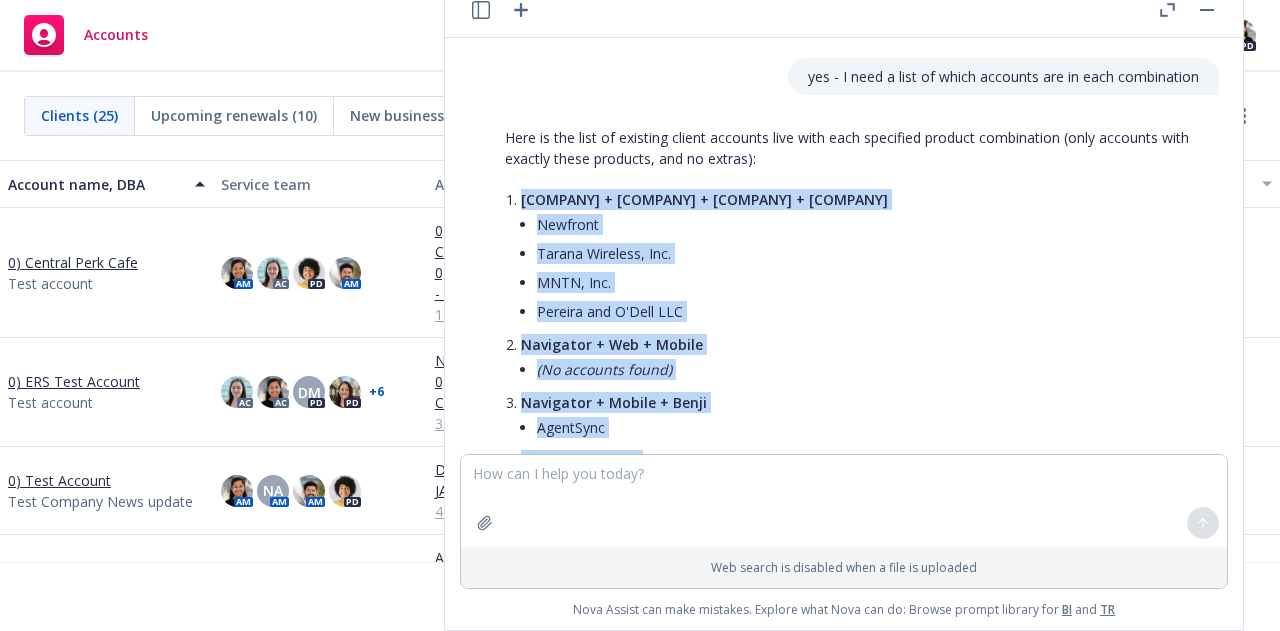 drag, startPoint x: 685, startPoint y: 340, endPoint x: 504, endPoint y: 200, distance: 228.82526 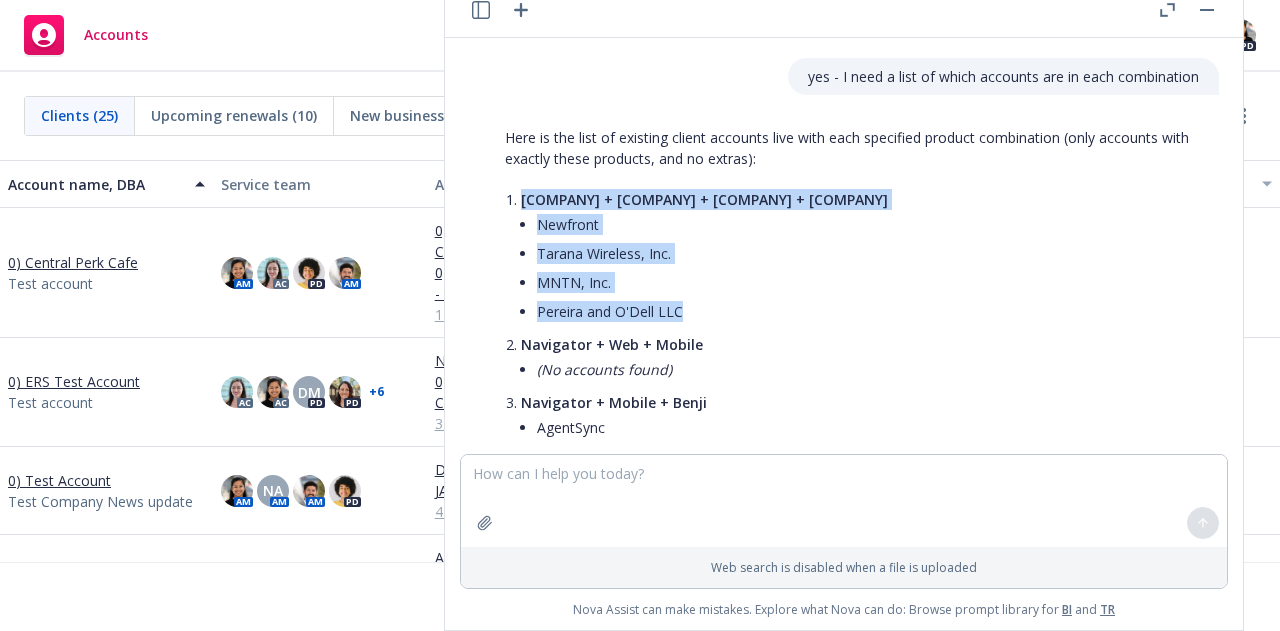 drag, startPoint x: 684, startPoint y: 307, endPoint x: 510, endPoint y: 201, distance: 203.74493 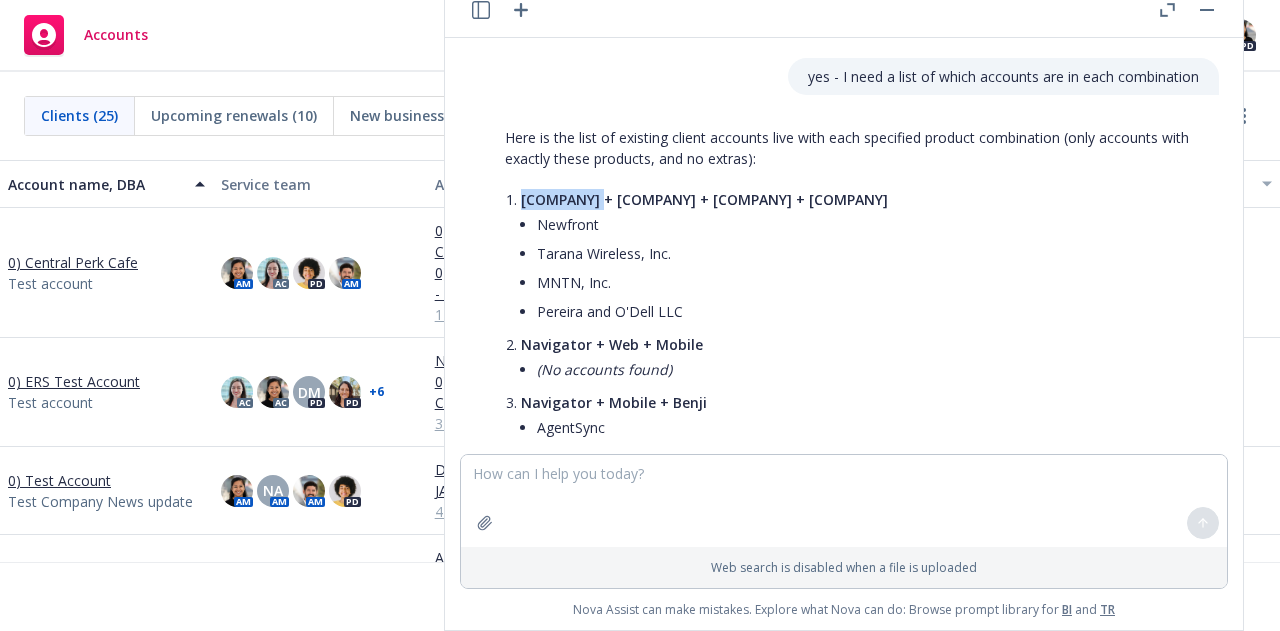 click on "[COMPANY] + [COMPANY] + [COMPANY] + [COMPANY]" at bounding box center [704, 199] 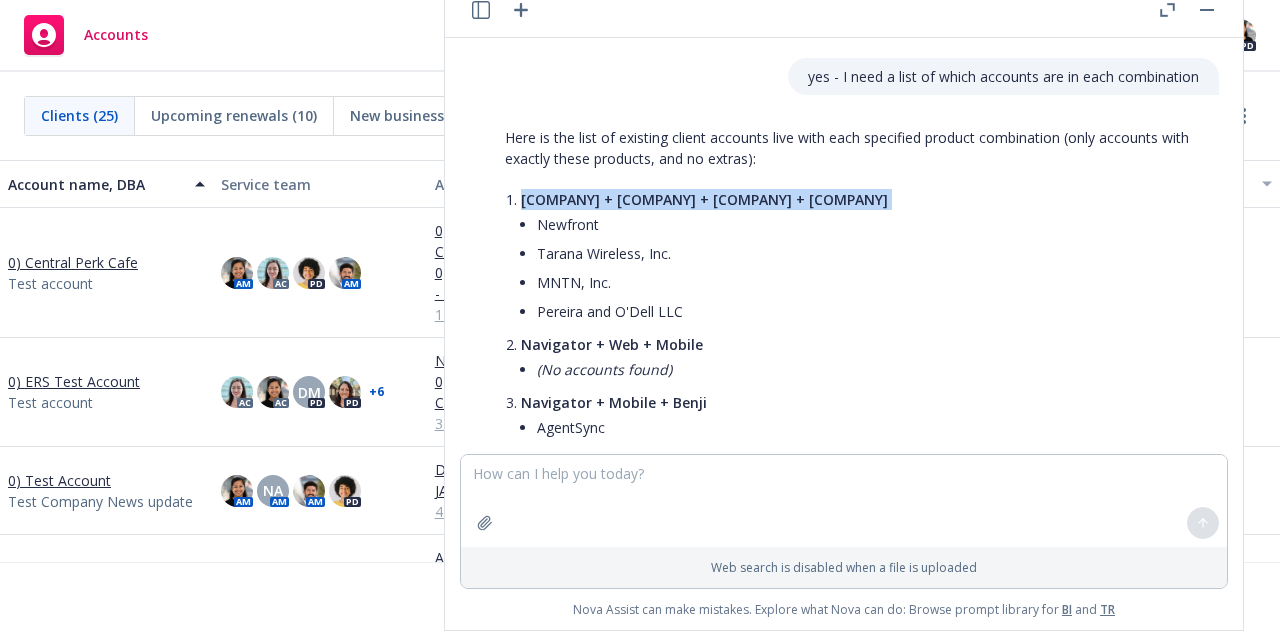 click on "[COMPANY] + [COMPANY] + [COMPANY] + [COMPANY]" at bounding box center [704, 199] 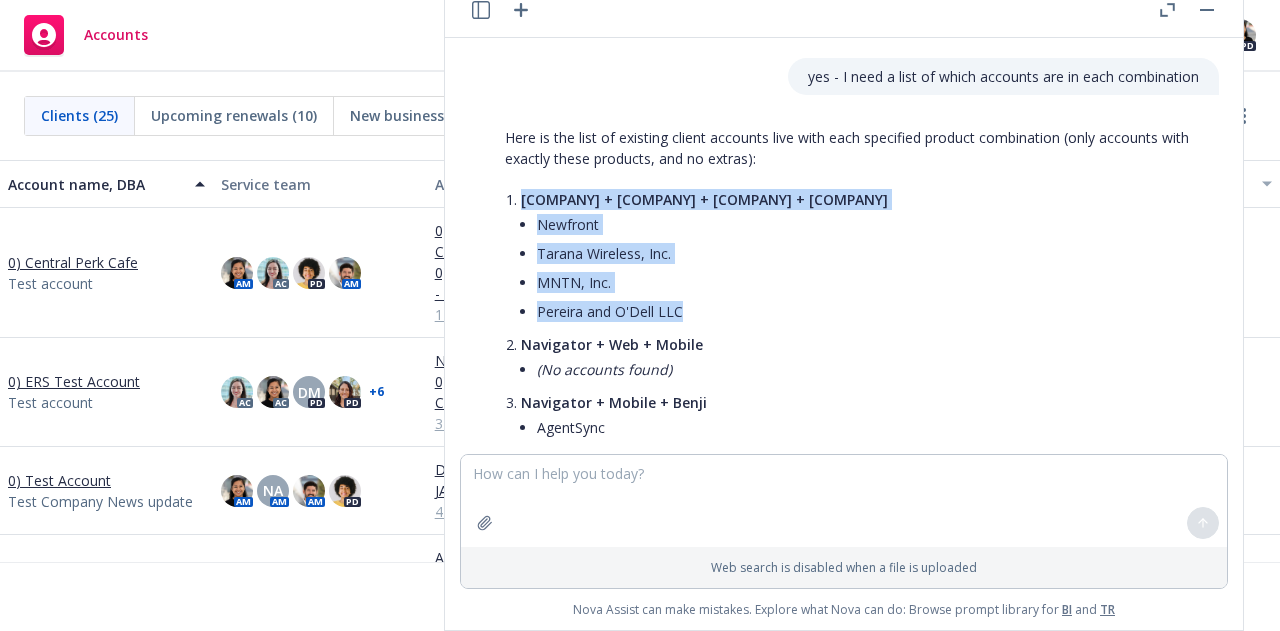 drag, startPoint x: 690, startPoint y: 314, endPoint x: 519, endPoint y: 205, distance: 202.7856 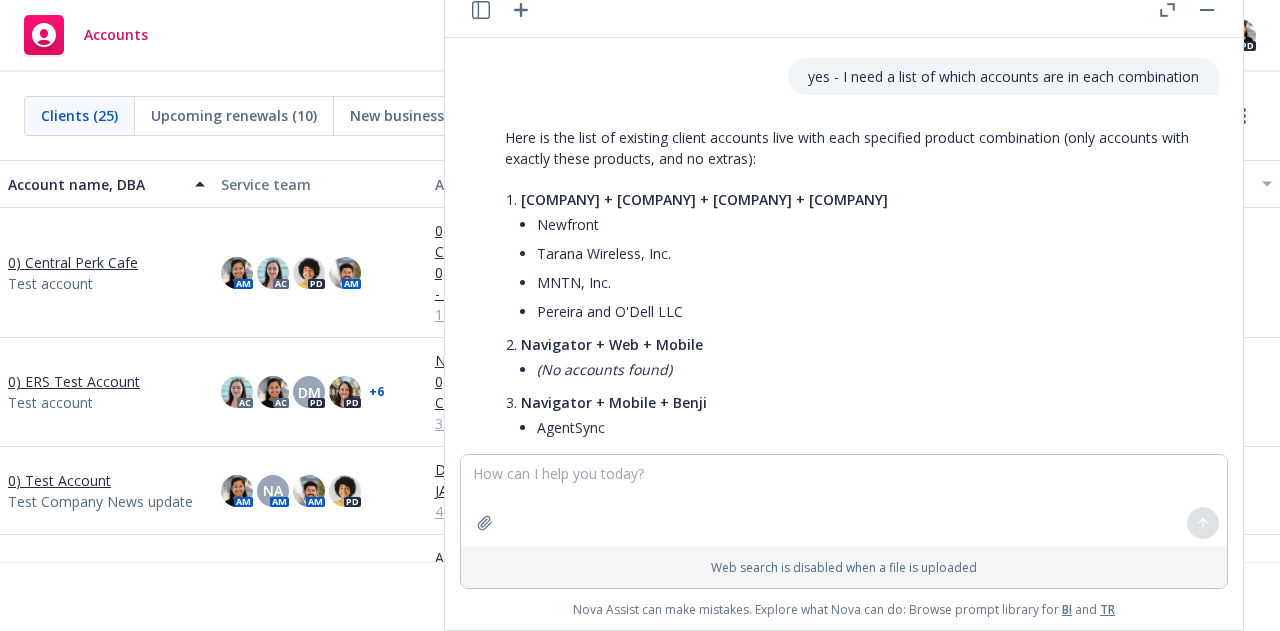 click on "[COMPANY] + [COMPANY] + [COMPANY] + [COMPANY]
[COMPANY]
[COMPANY], Inc.
[COMPANY], Inc.
[COMPANY] and [COMPANY] LLC" at bounding box center (860, 257) 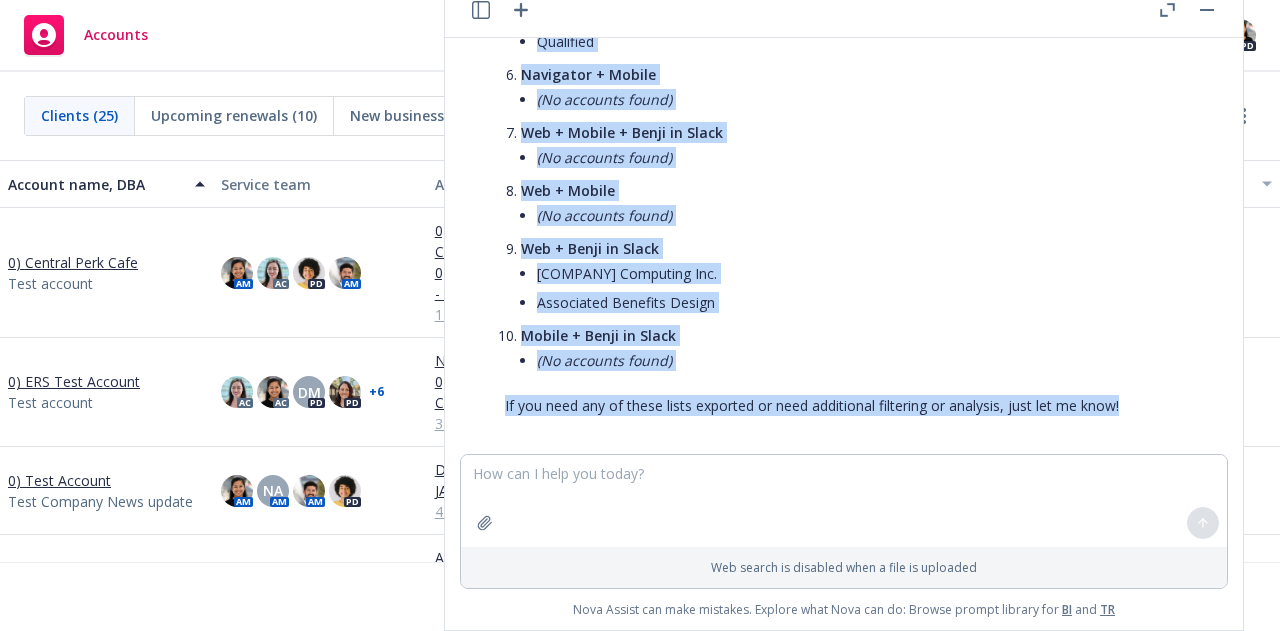 scroll, scrollTop: 4496, scrollLeft: 0, axis: vertical 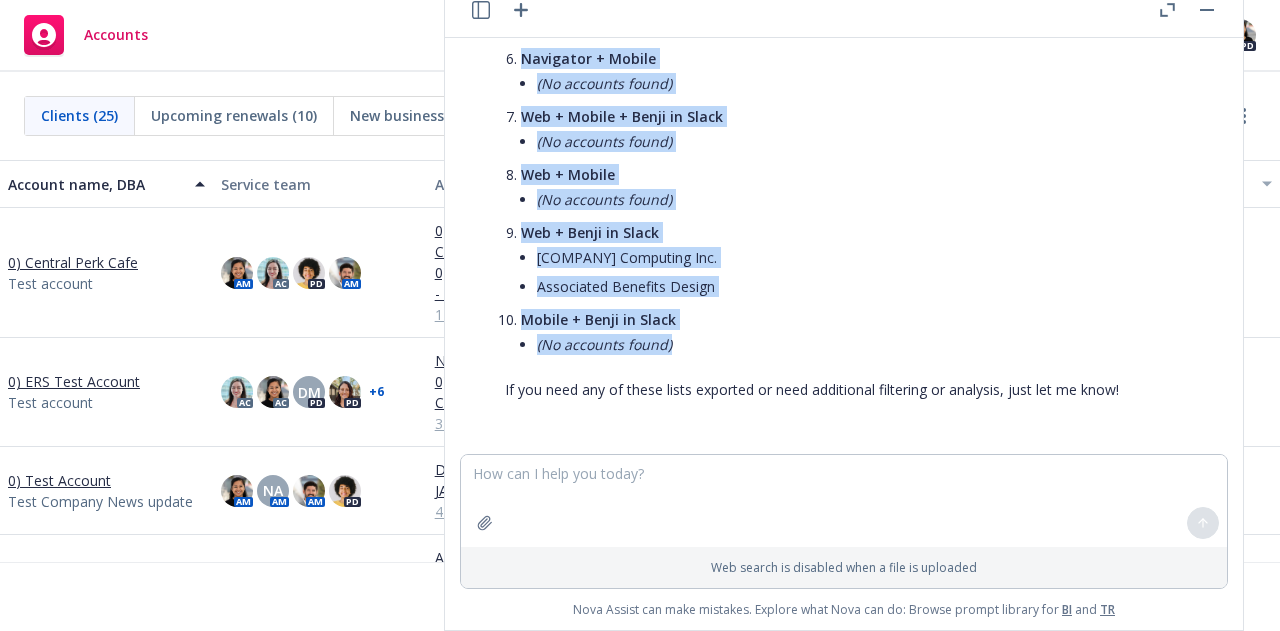 drag, startPoint x: 520, startPoint y: 195, endPoint x: 684, endPoint y: 358, distance: 231.225 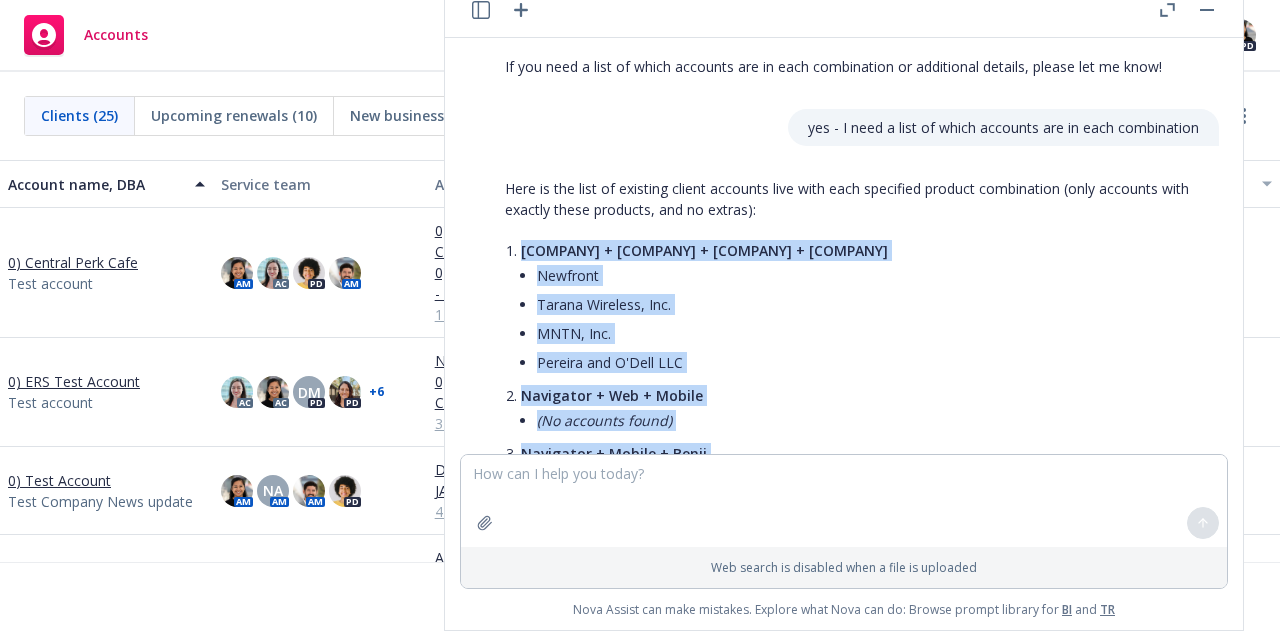 scroll, scrollTop: 820, scrollLeft: 0, axis: vertical 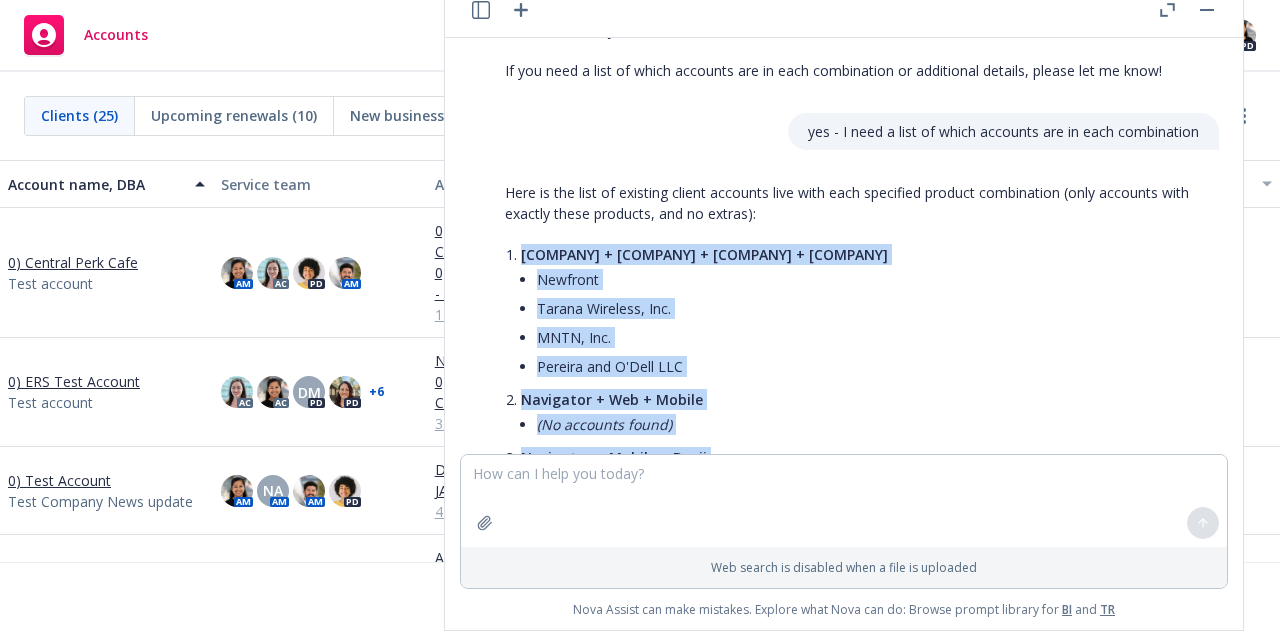 click on "Newfront" at bounding box center (868, 279) 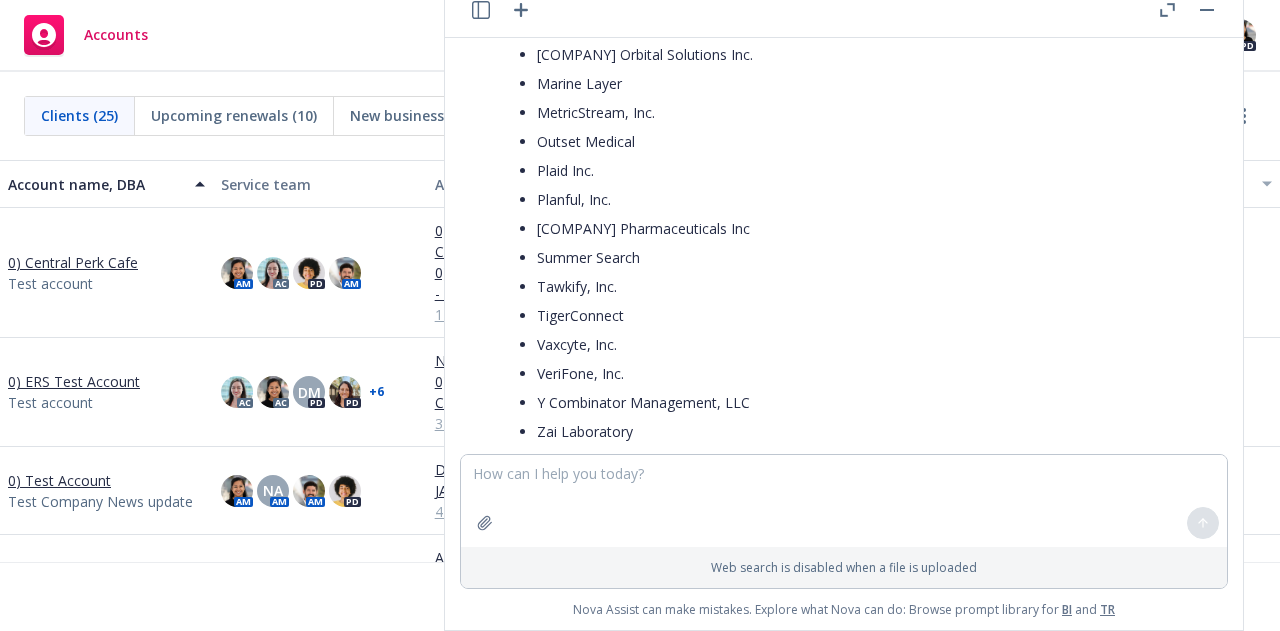 scroll, scrollTop: 4496, scrollLeft: 0, axis: vertical 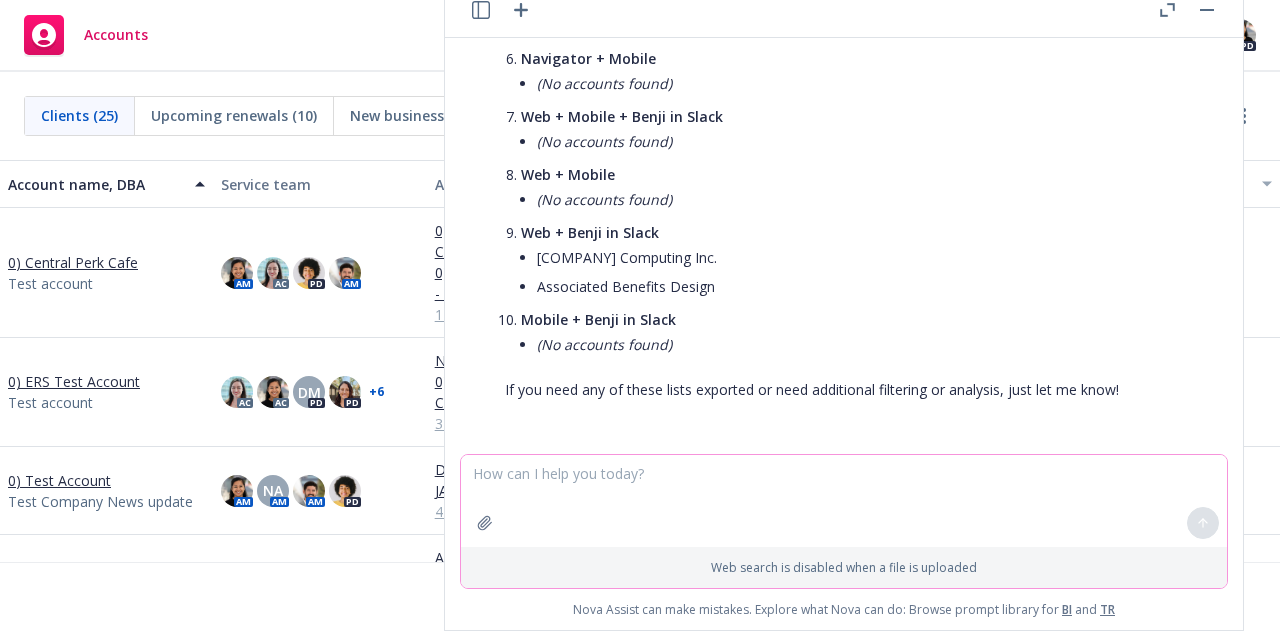 click at bounding box center (844, 501) 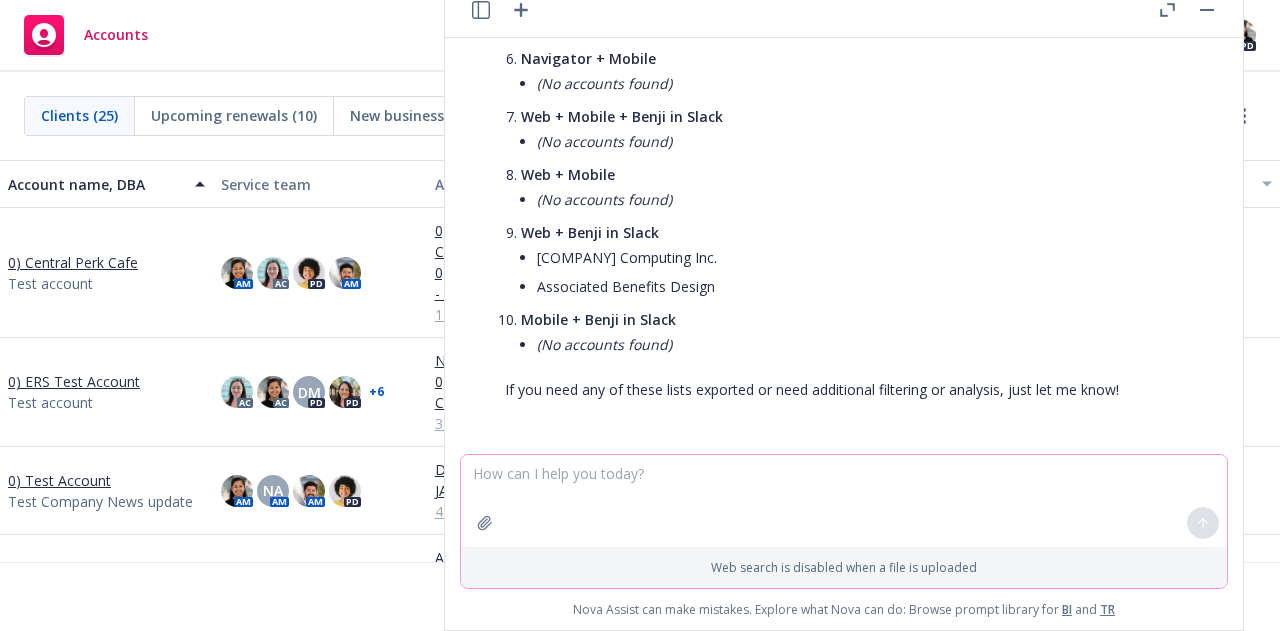 paste on "How many existing clients are on each product?
Navigator
Web
Mobile
Benji in Slack" 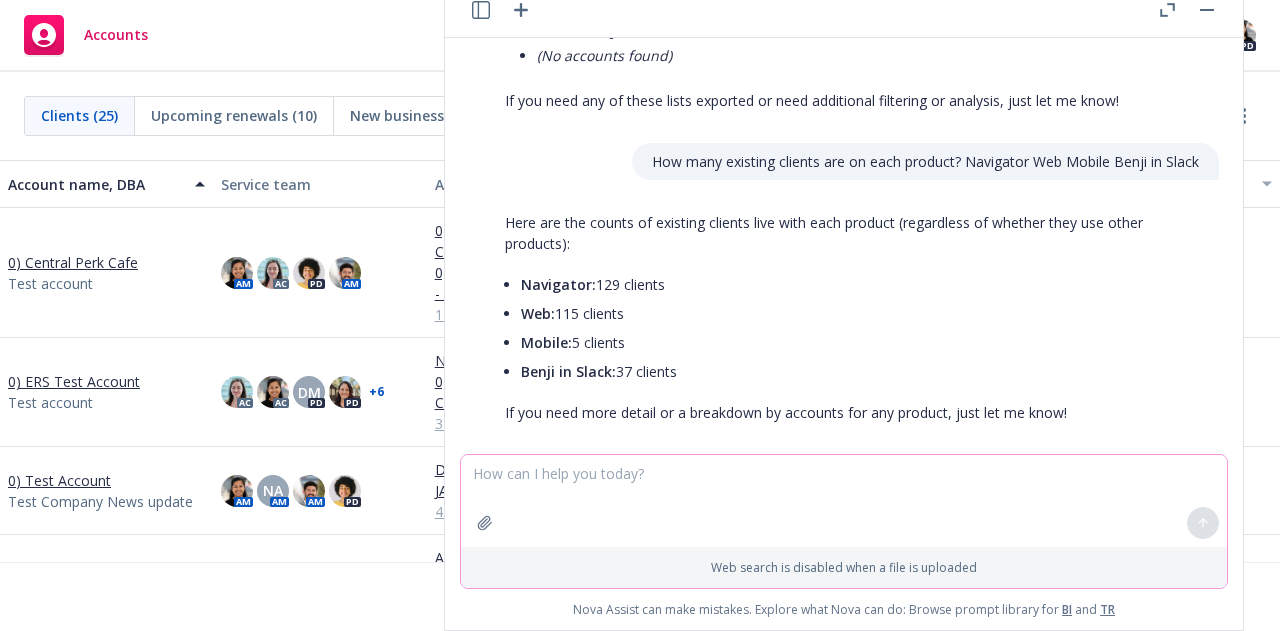 scroll, scrollTop: 4808, scrollLeft: 0, axis: vertical 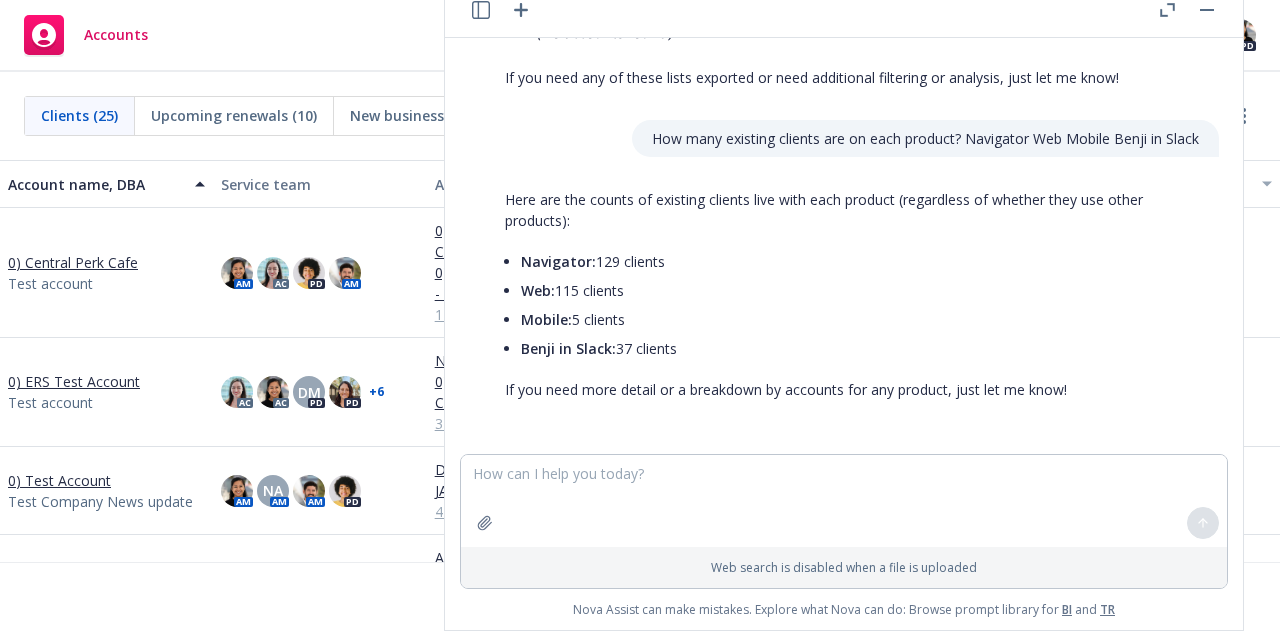 drag, startPoint x: 695, startPoint y: 352, endPoint x: 516, endPoint y: 267, distance: 198.15651 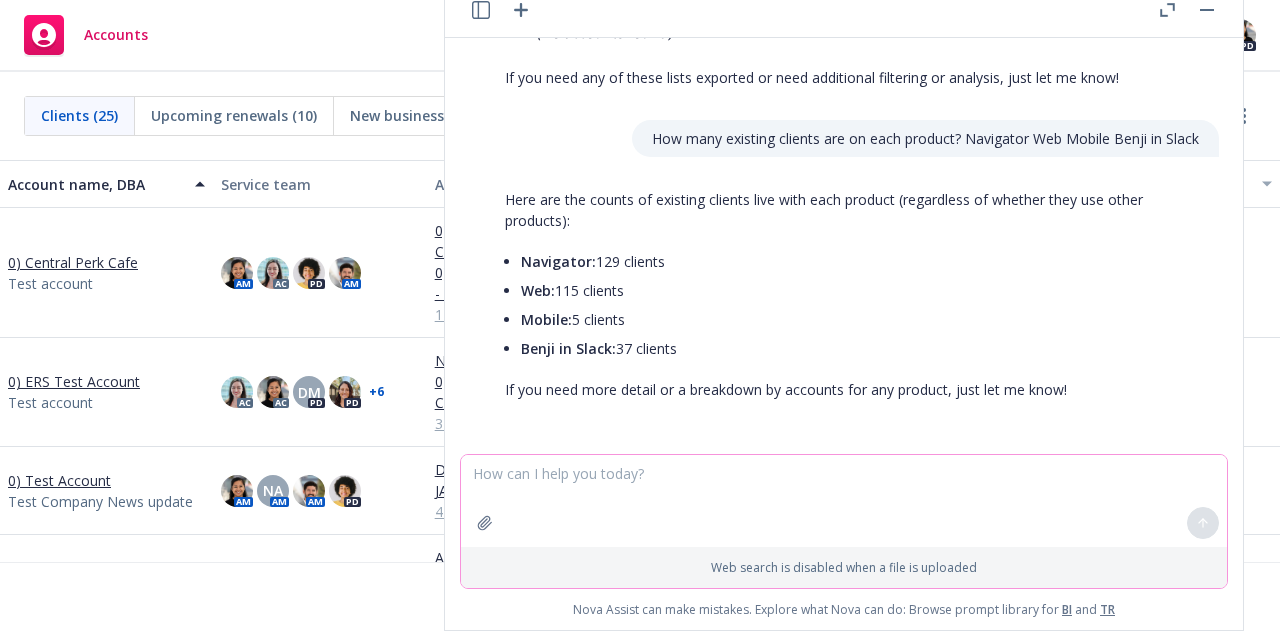 click at bounding box center [844, 501] 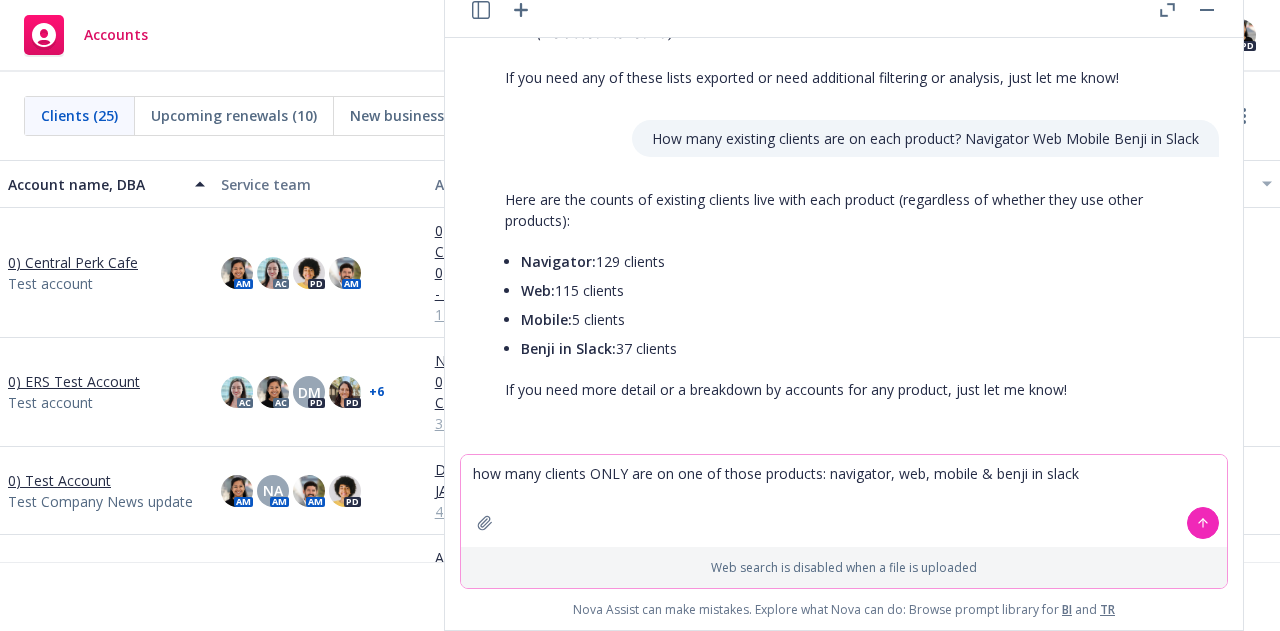 type on "how many clients ONLY are on one of those products: navigator, web, mobile & benji in slack?" 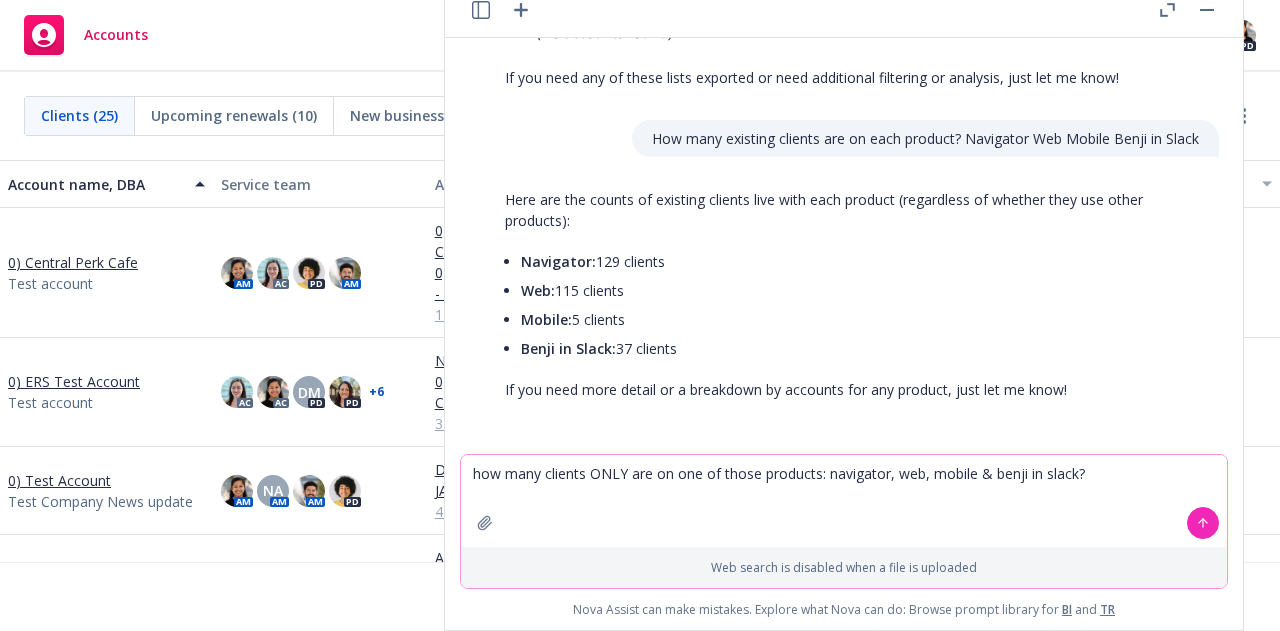 type 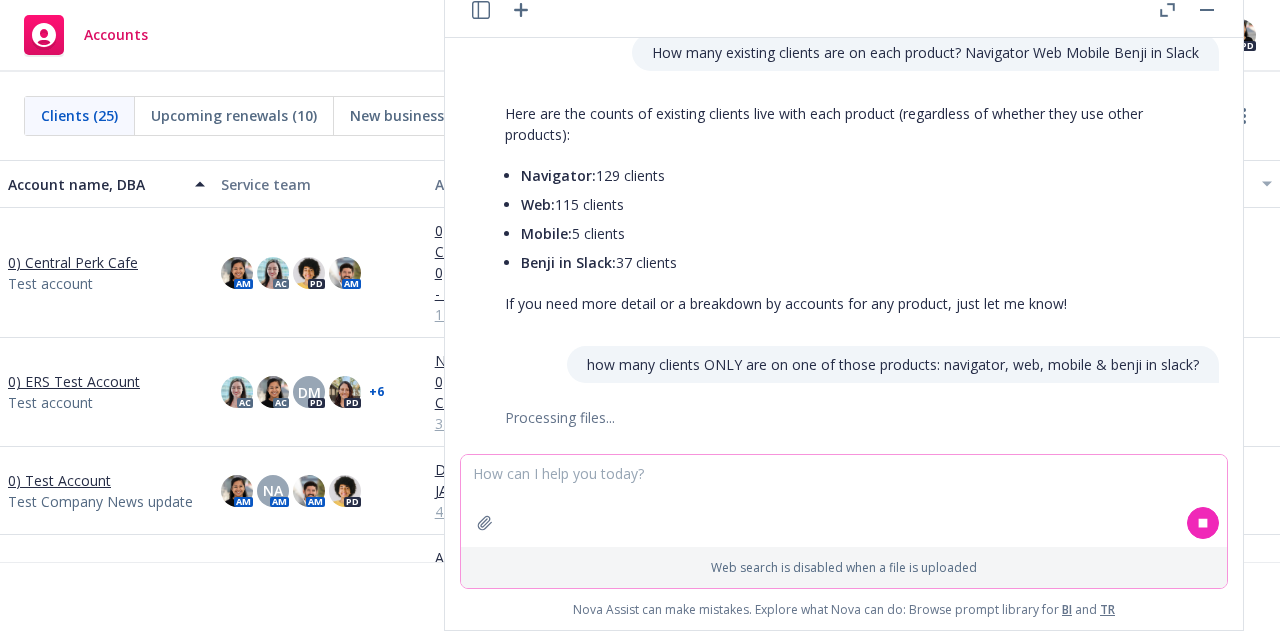 scroll, scrollTop: 4902, scrollLeft: 0, axis: vertical 